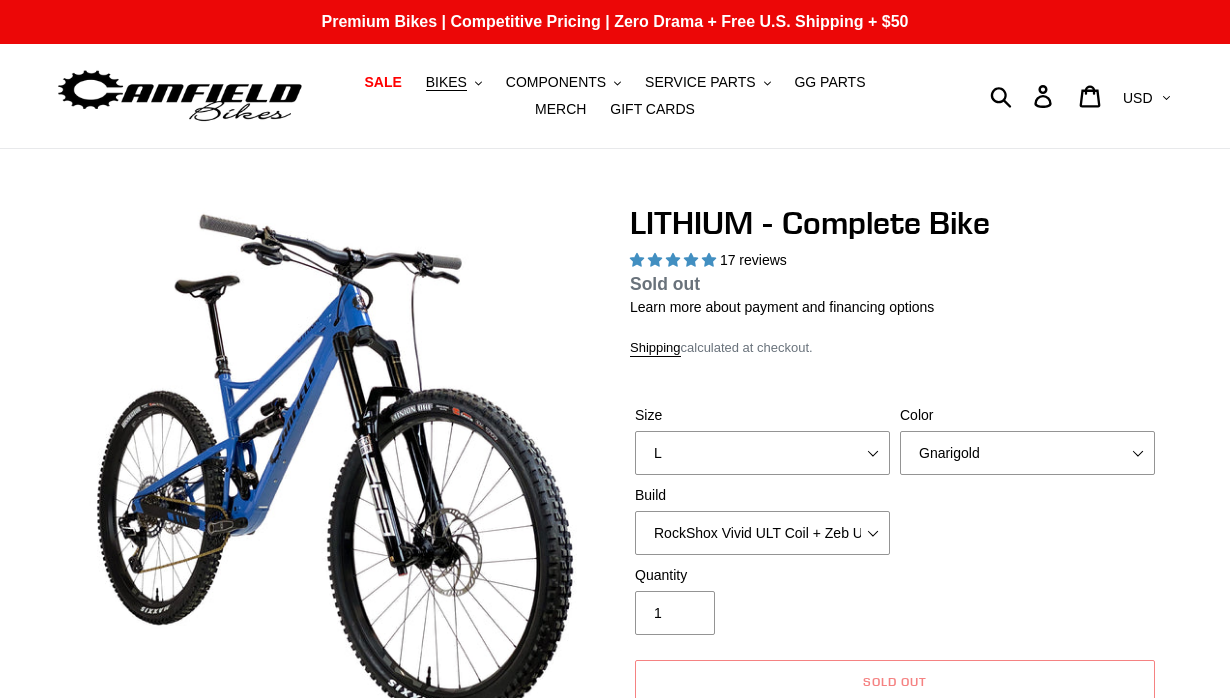 scroll, scrollTop: 0, scrollLeft: 0, axis: both 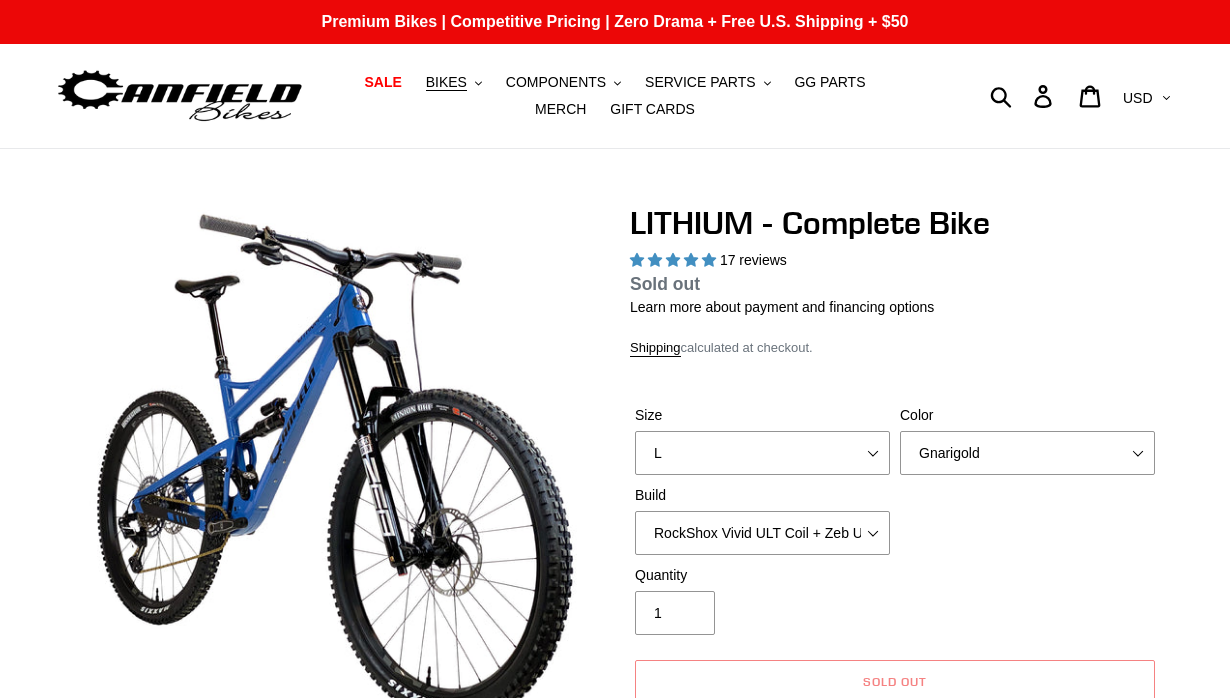 select on "highest-rating" 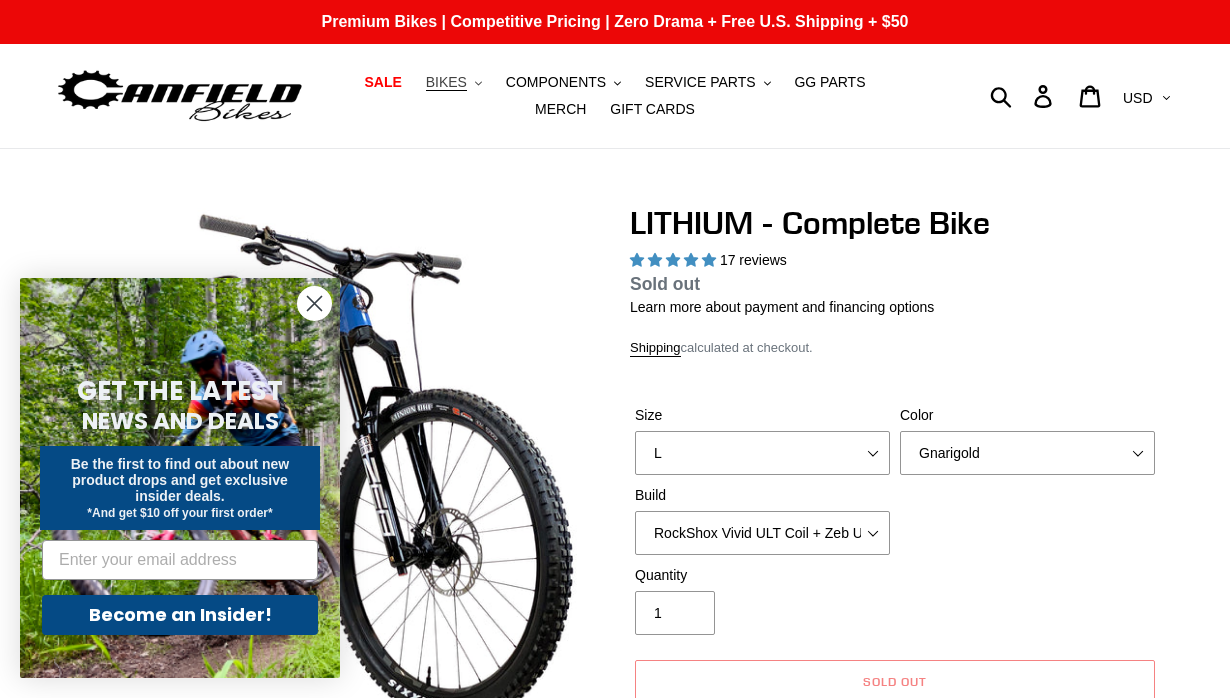 click on "BIKES" at bounding box center (446, 82) 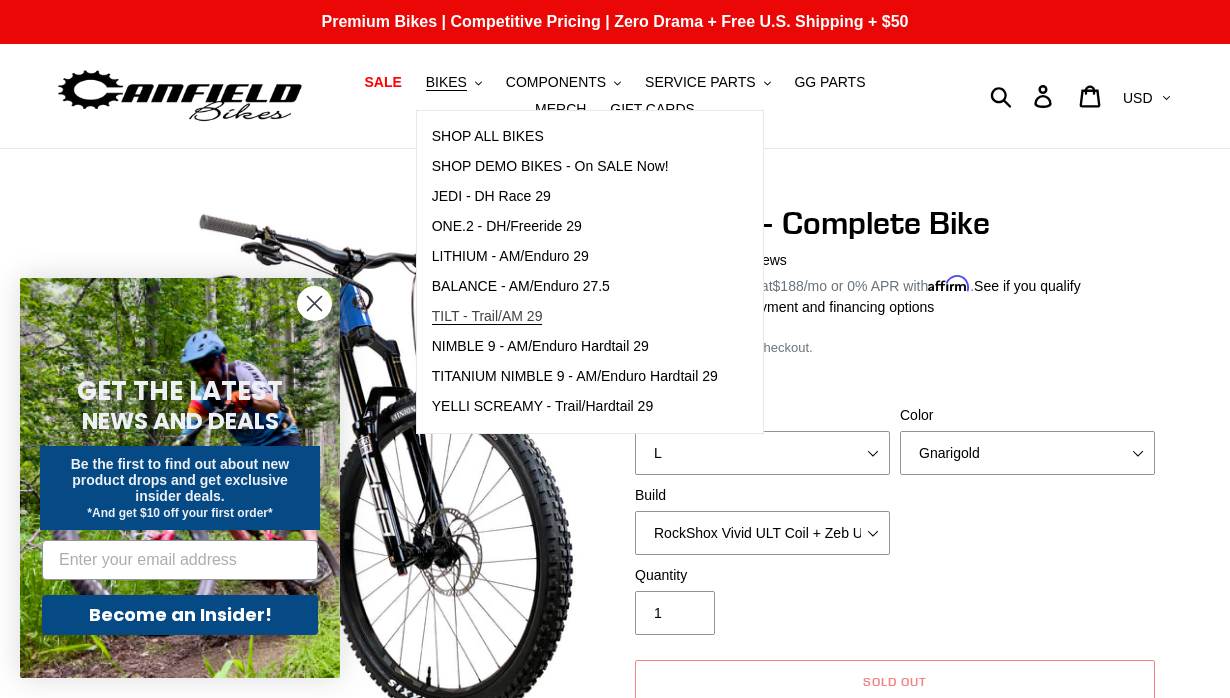 click on "TILT - Trail/AM 29" at bounding box center (487, 316) 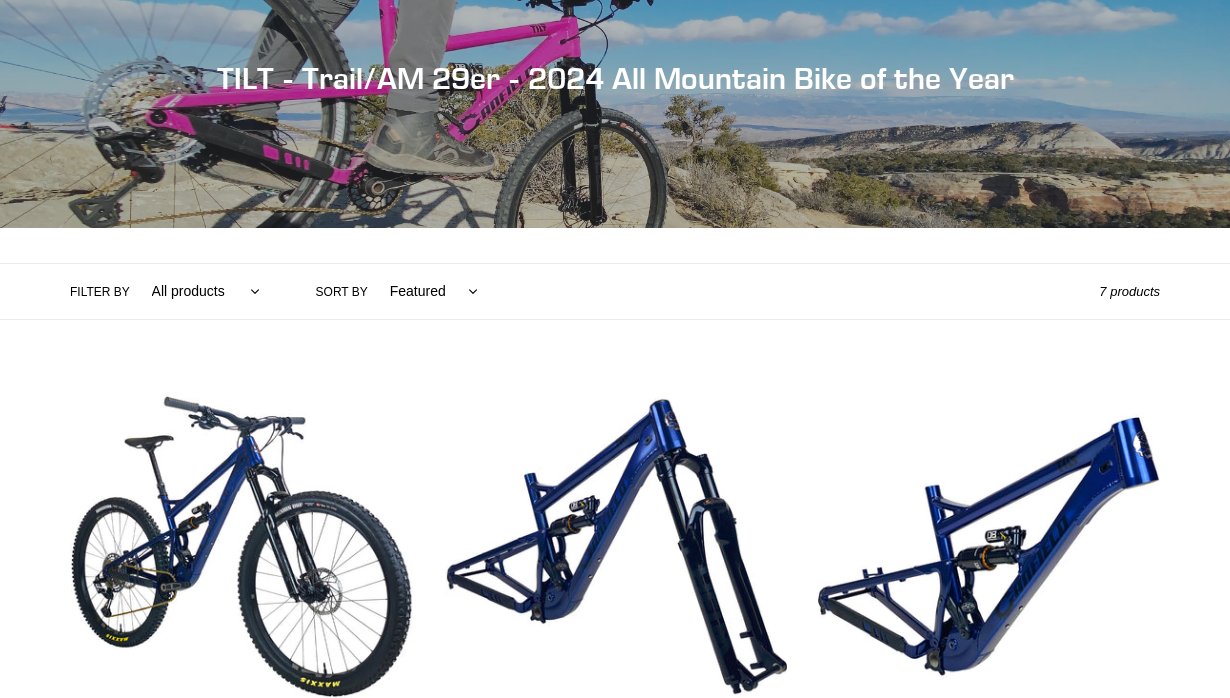 scroll, scrollTop: 565, scrollLeft: 0, axis: vertical 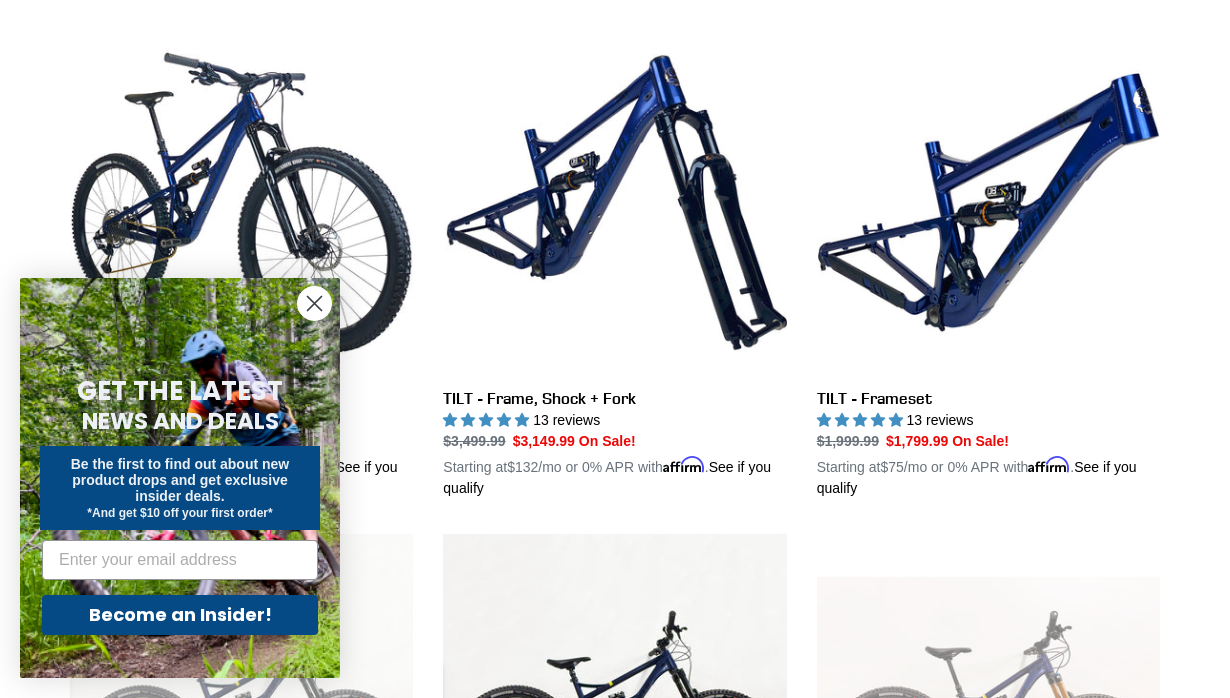 click 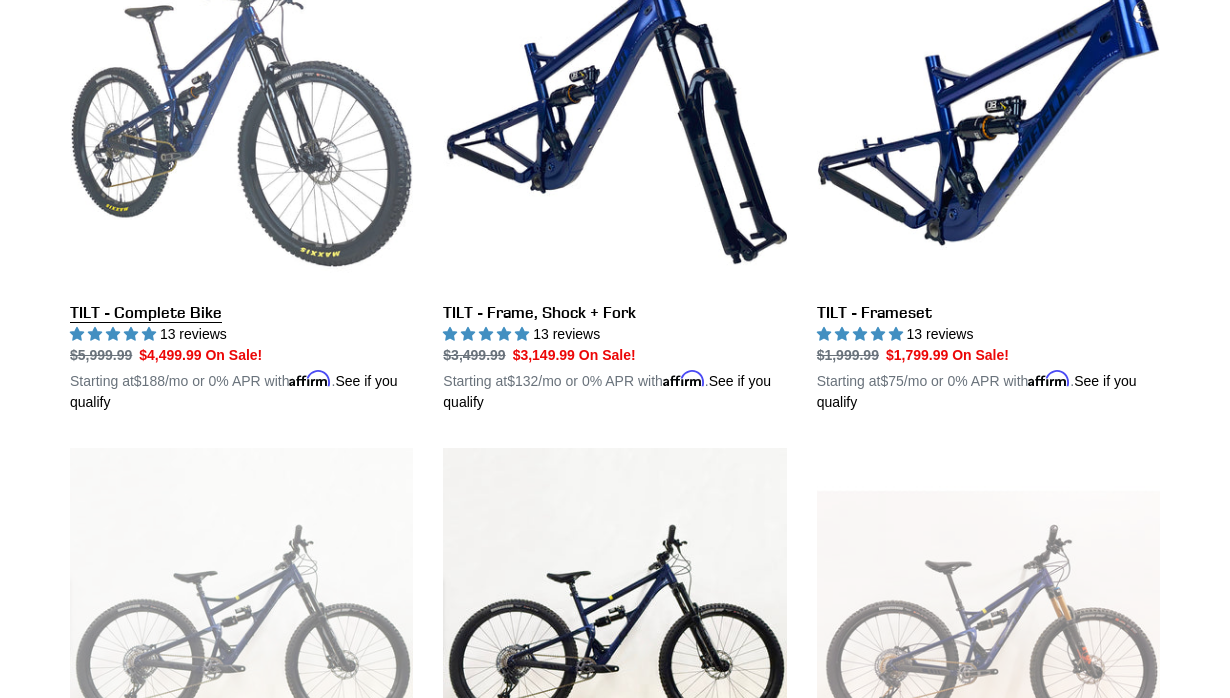 scroll, scrollTop: 609, scrollLeft: 0, axis: vertical 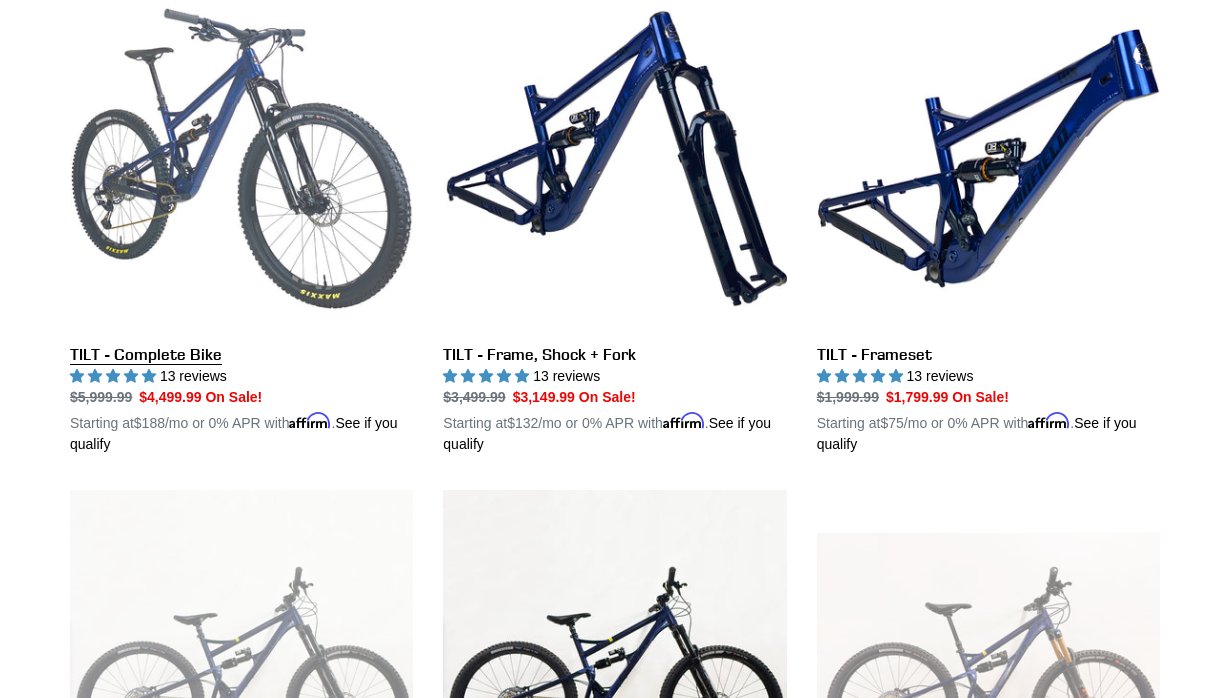 click on "TILT - Complete Bike" at bounding box center [241, 221] 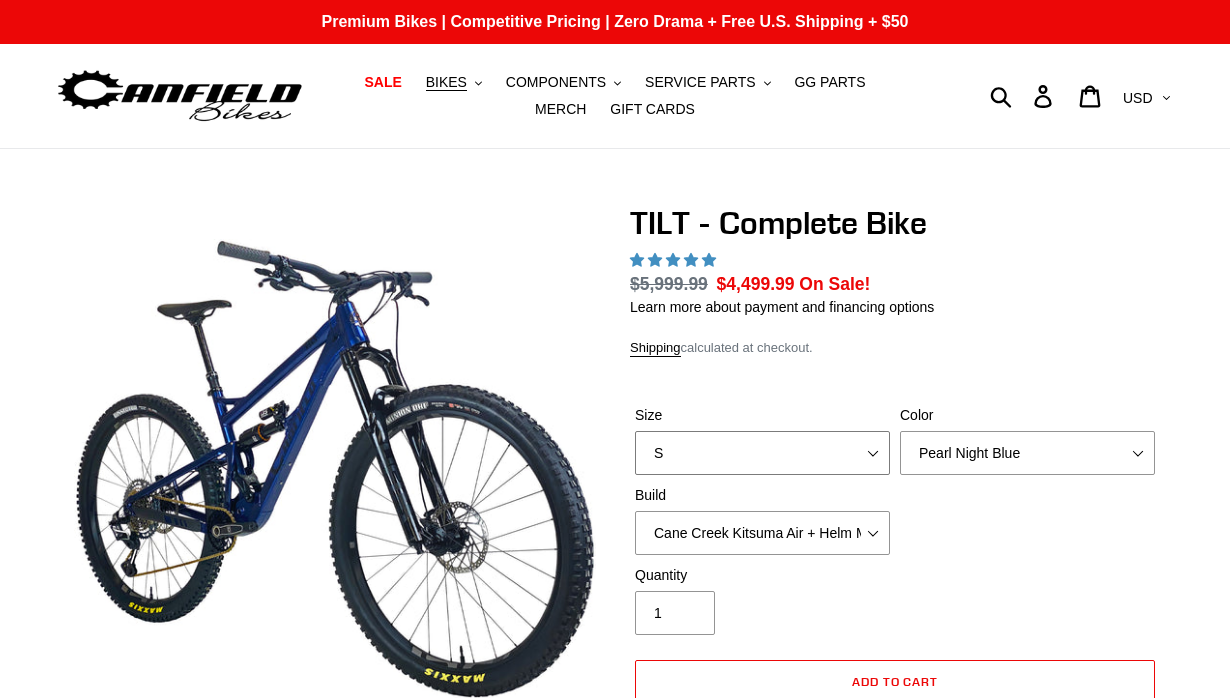 scroll, scrollTop: 0, scrollLeft: 0, axis: both 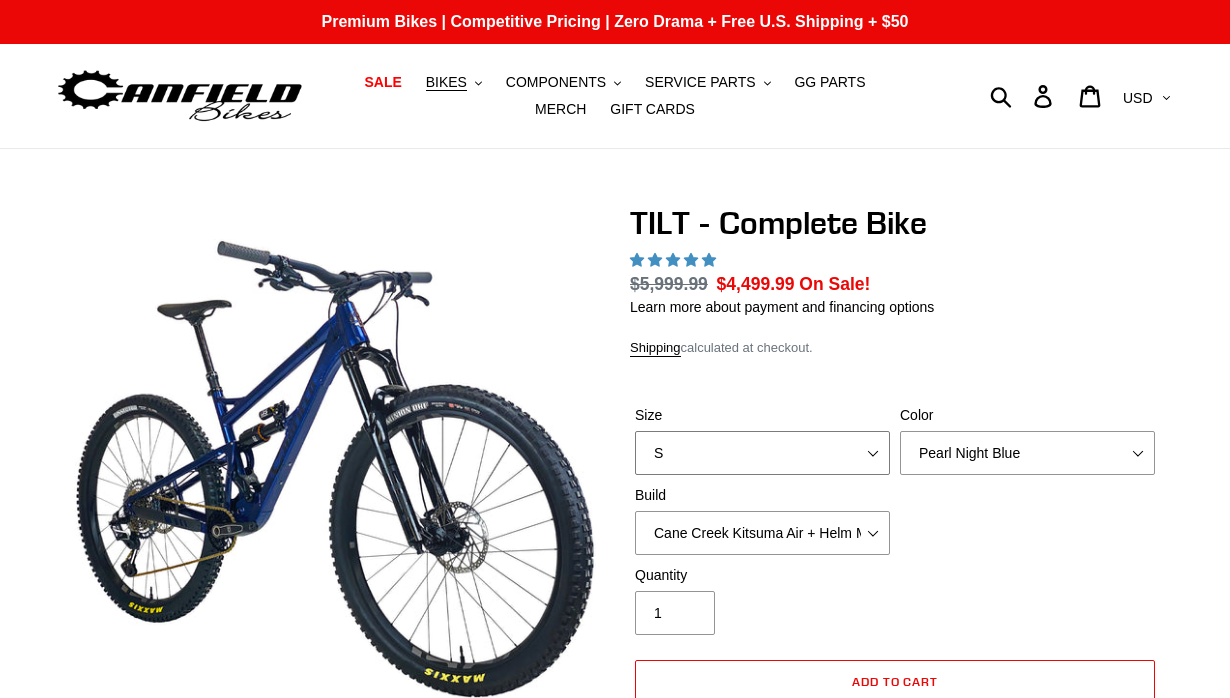 click on "S
M
L" at bounding box center [762, 453] 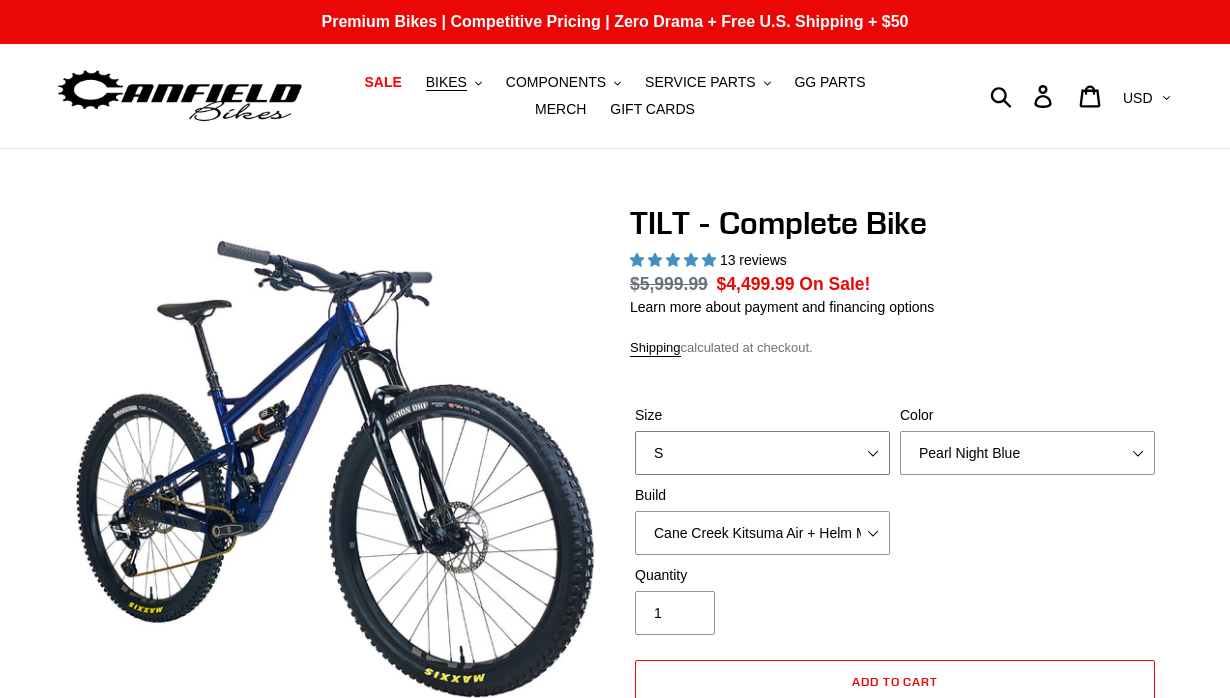scroll, scrollTop: 0, scrollLeft: 0, axis: both 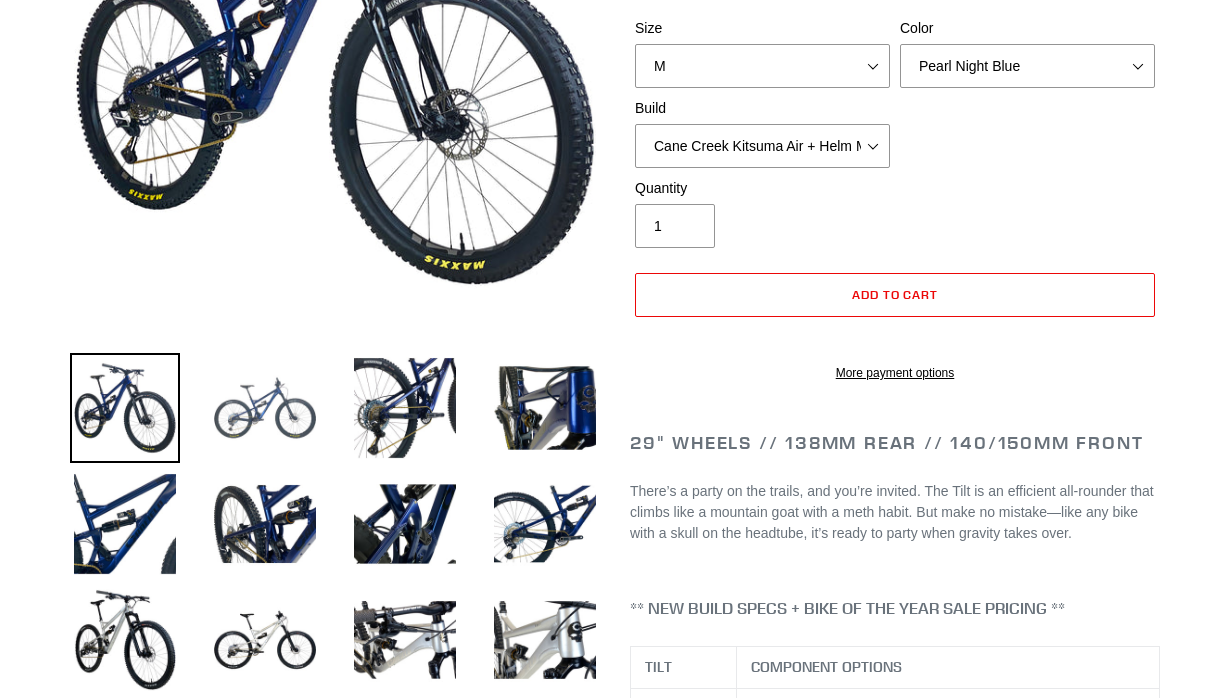 click at bounding box center (265, 408) 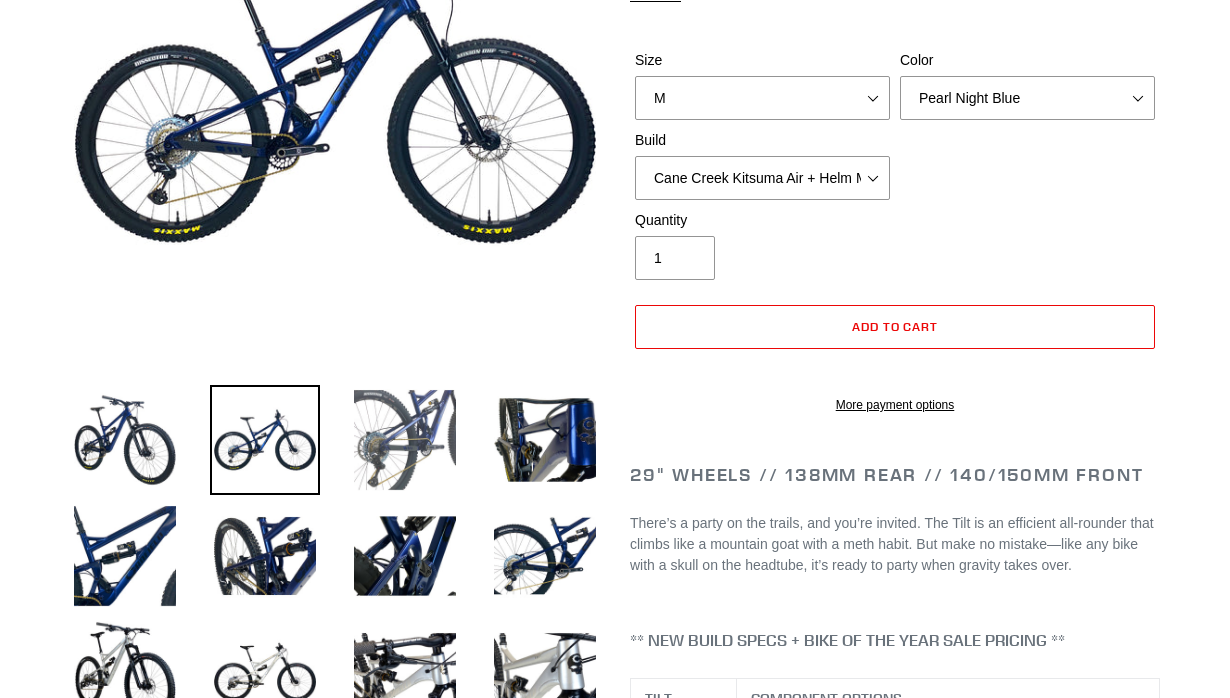 scroll, scrollTop: 366, scrollLeft: 0, axis: vertical 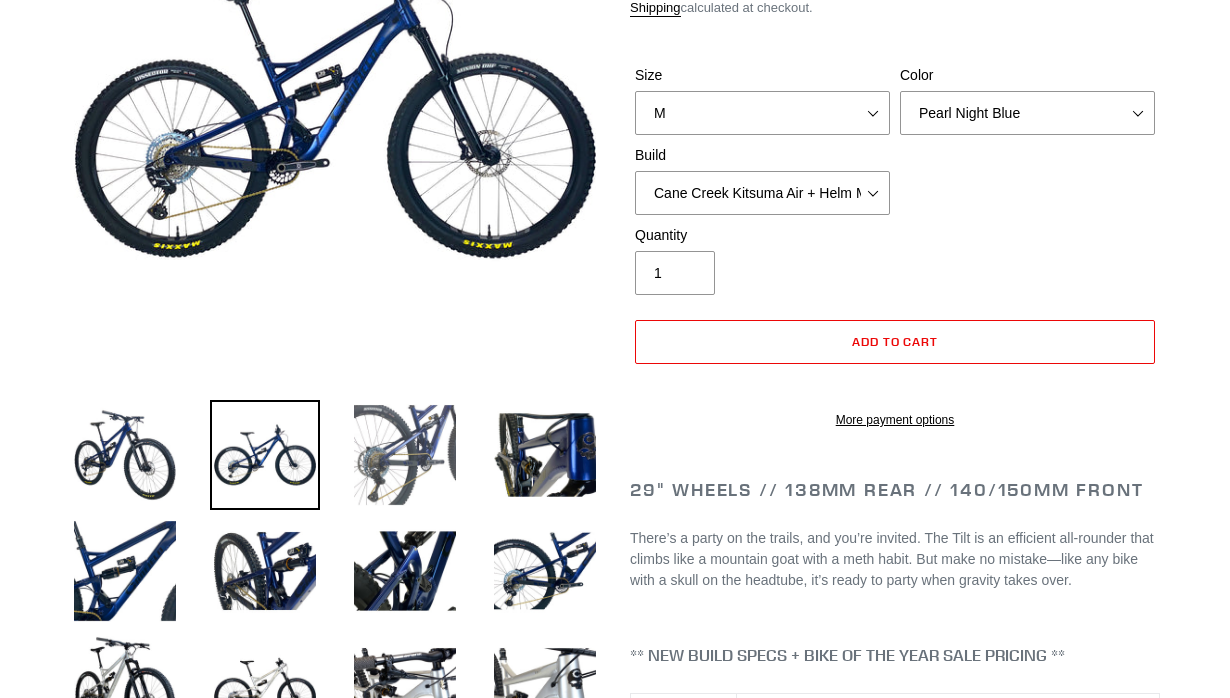 click at bounding box center [405, 455] 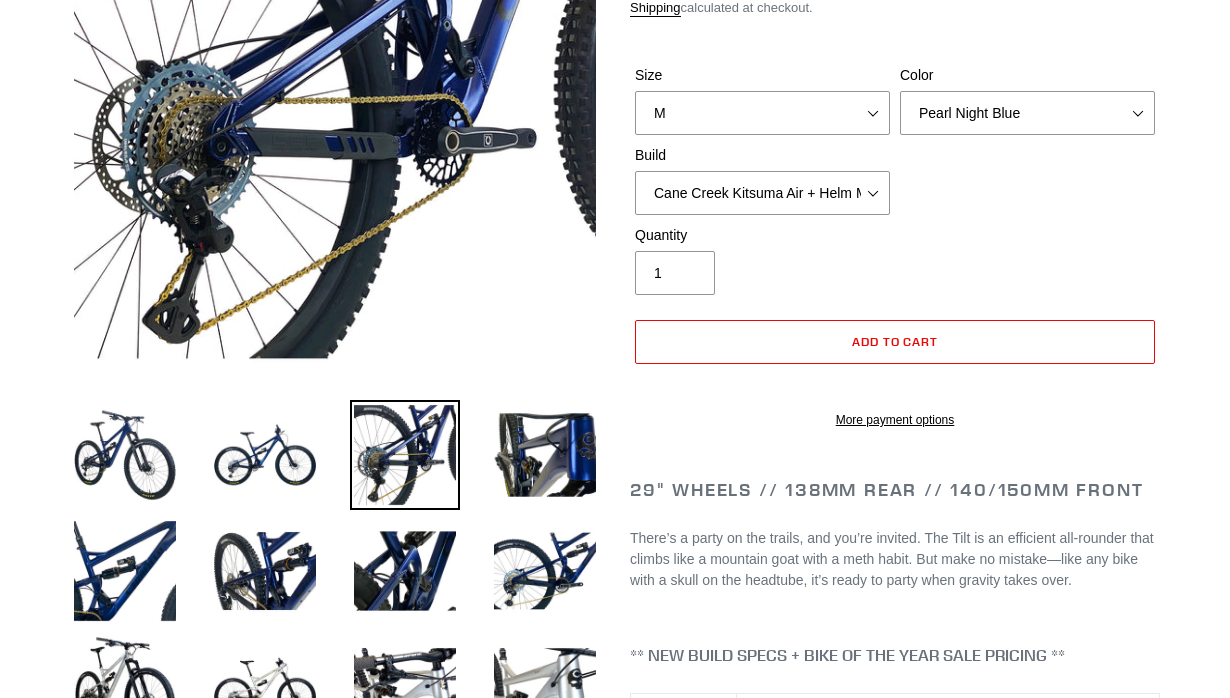 scroll, scrollTop: 274, scrollLeft: 0, axis: vertical 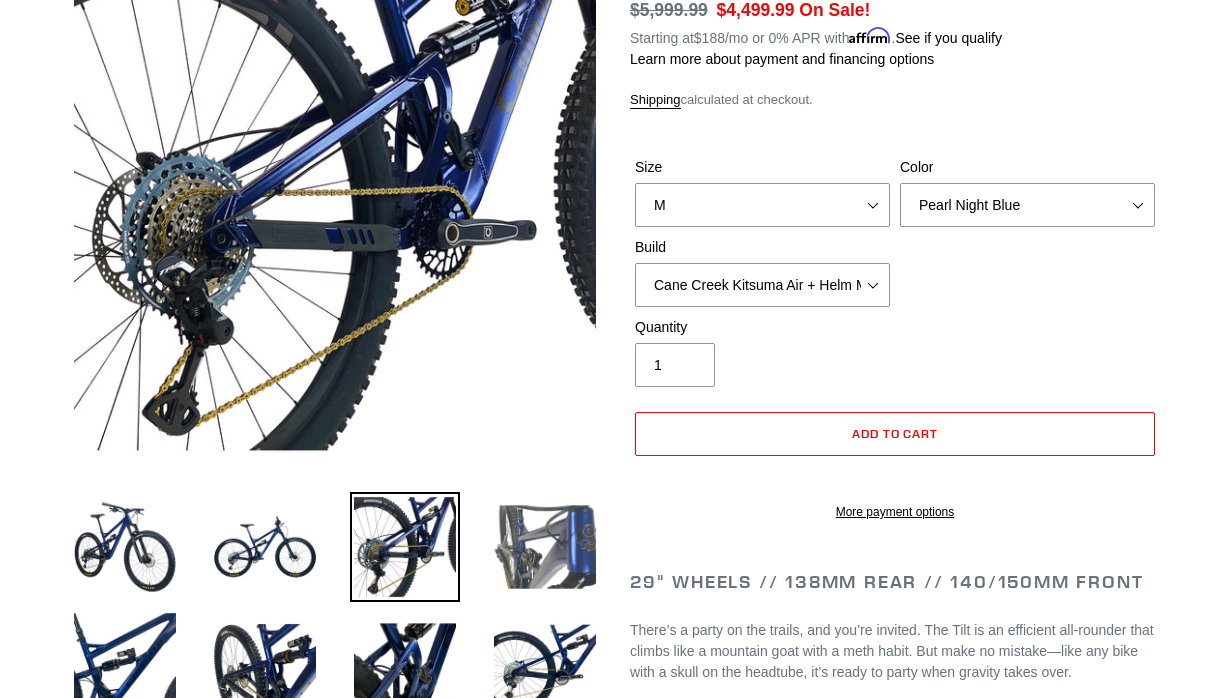 click at bounding box center (545, 547) 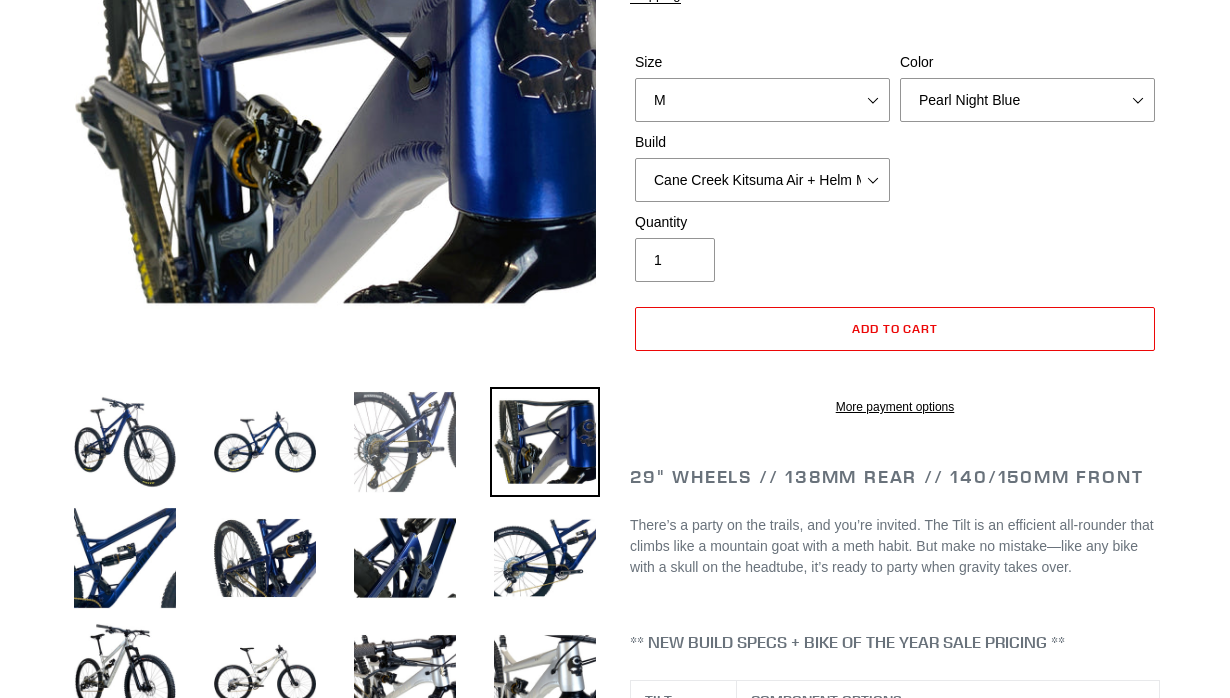 scroll, scrollTop: 438, scrollLeft: 0, axis: vertical 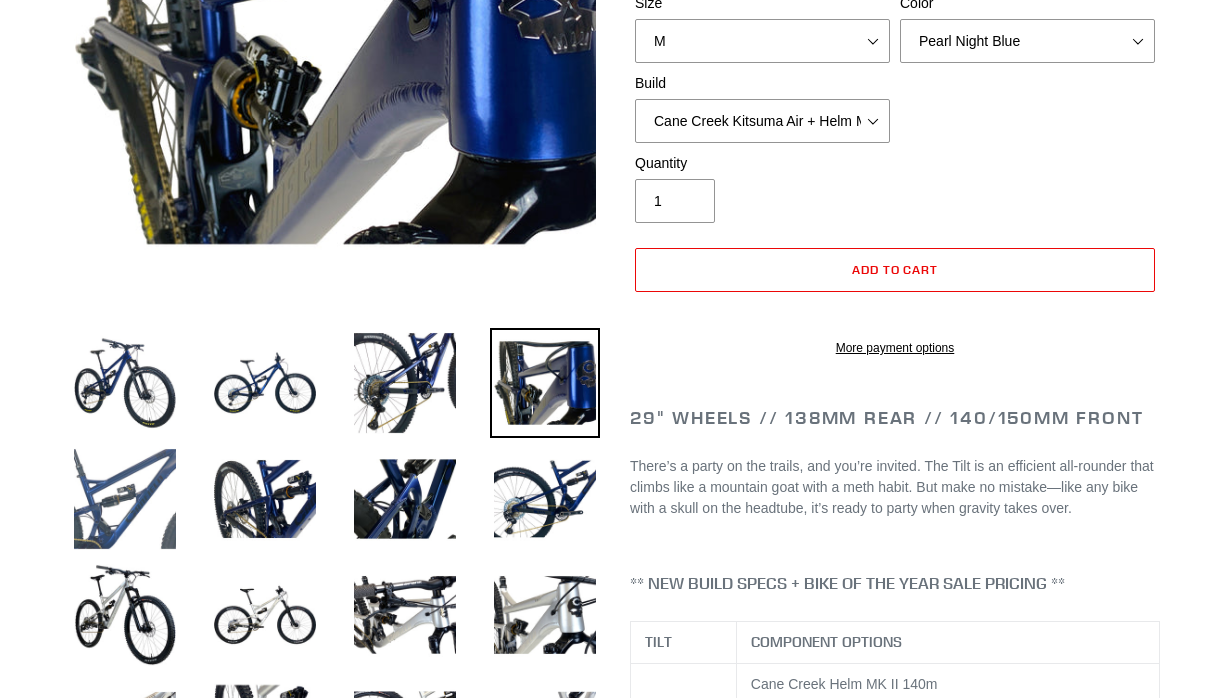 click at bounding box center (125, 499) 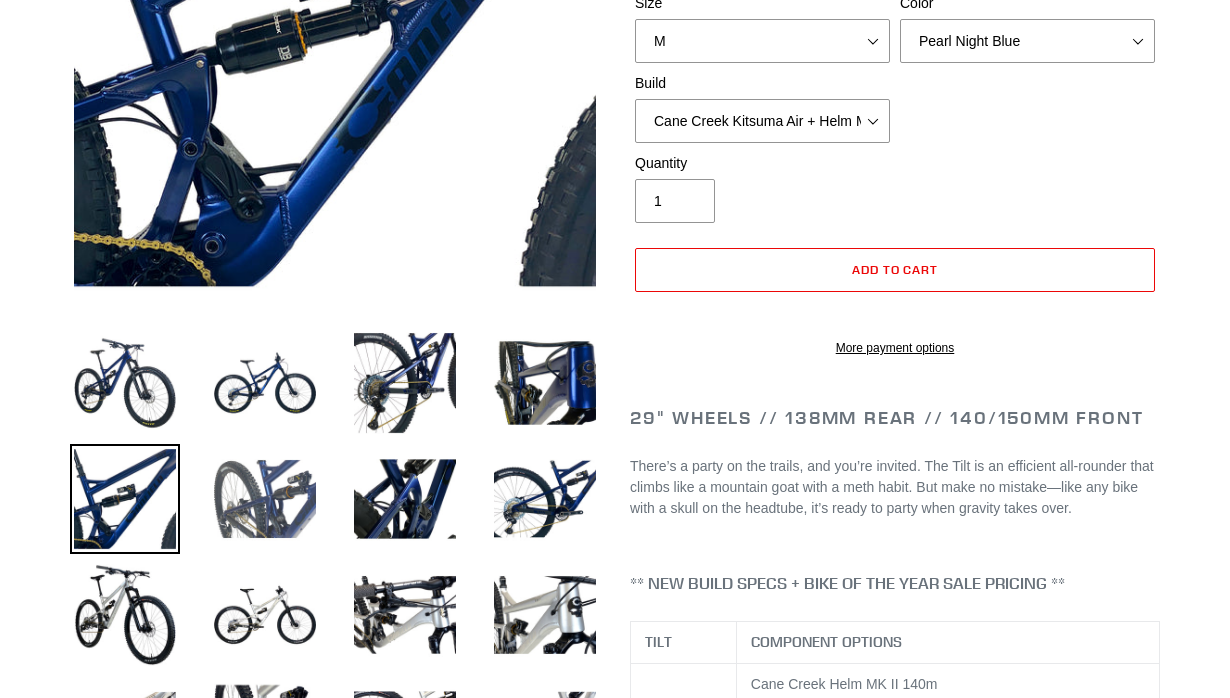 click at bounding box center (265, 499) 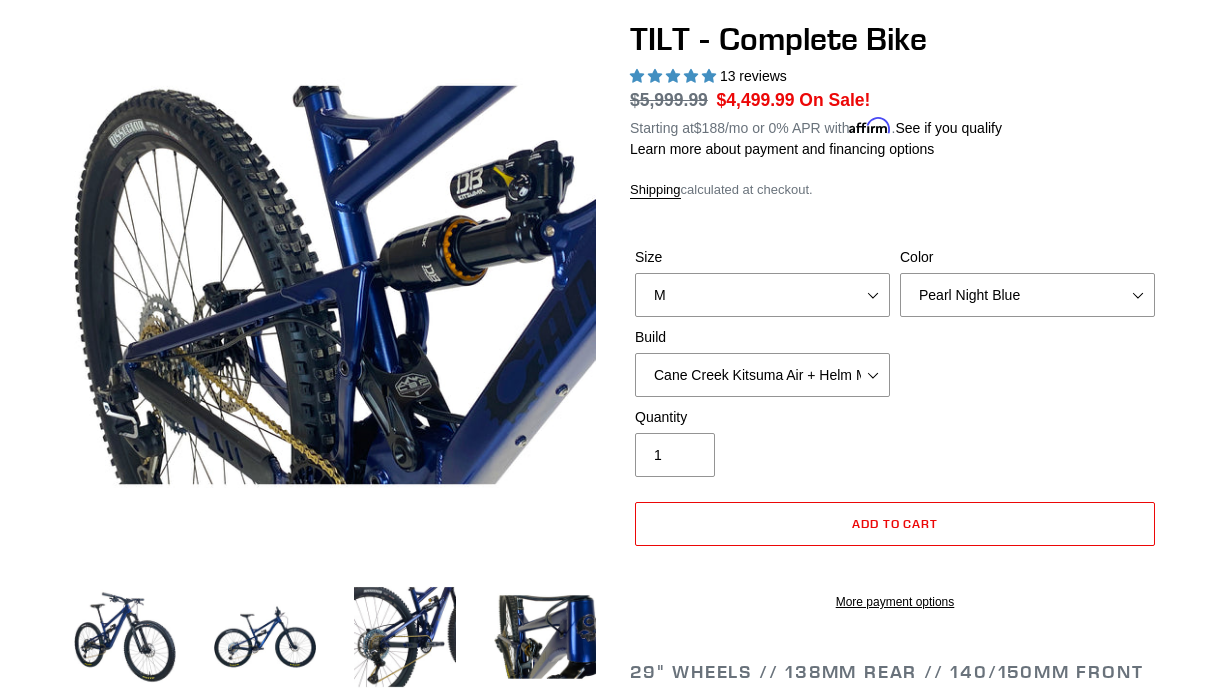 scroll, scrollTop: 0, scrollLeft: 0, axis: both 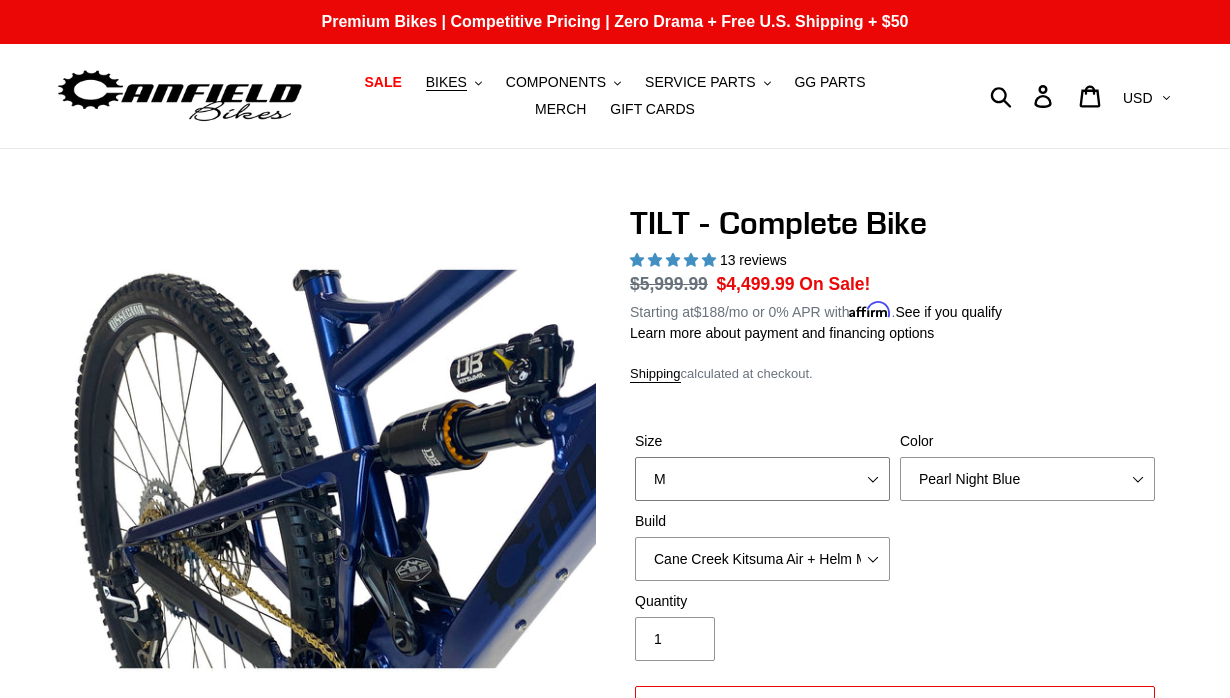 click on "S
M
L" at bounding box center [762, 479] 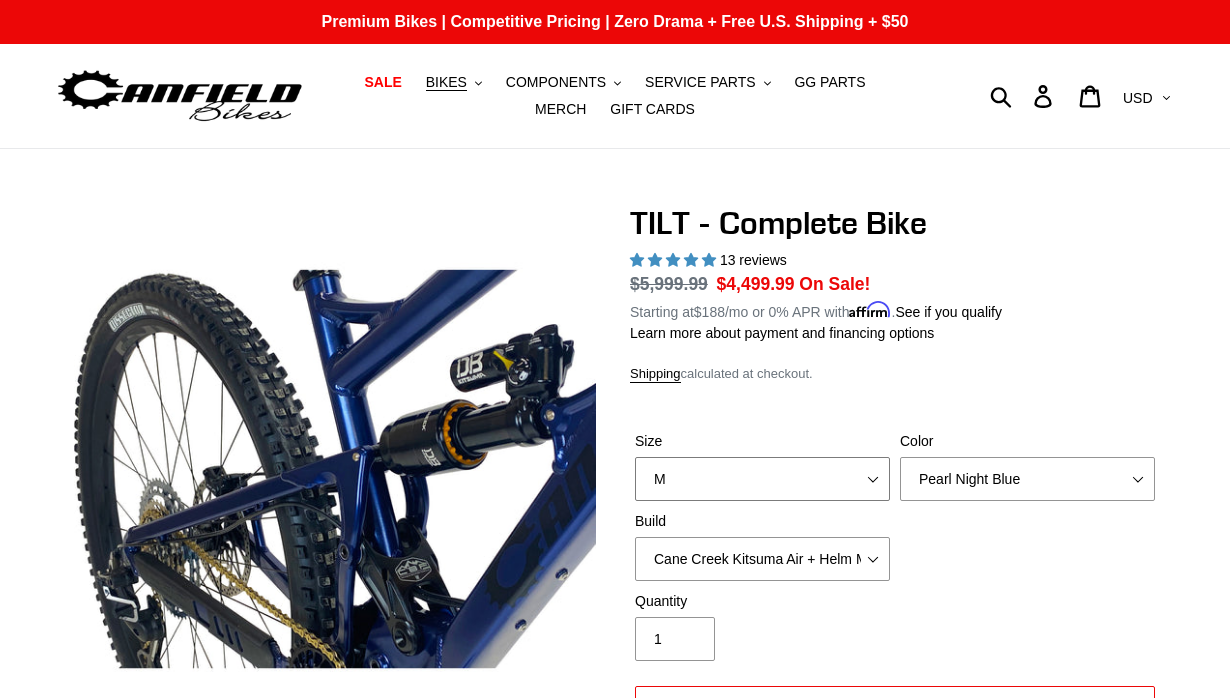 select on "L" 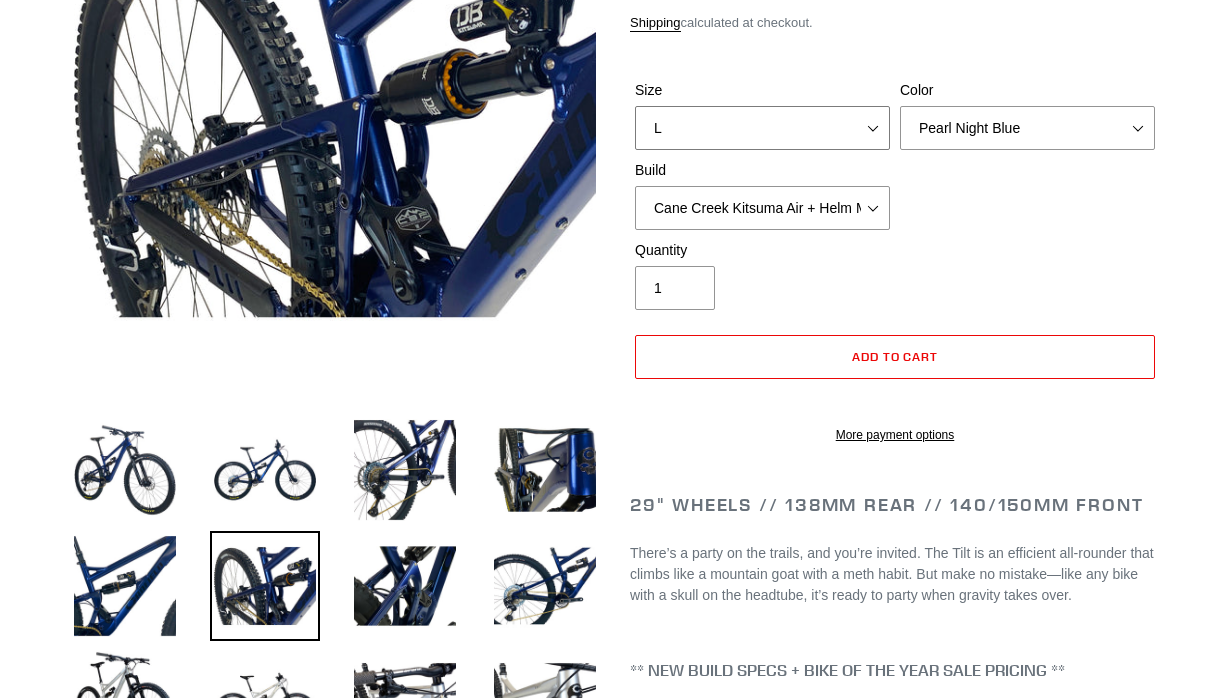 scroll, scrollTop: 576, scrollLeft: 0, axis: vertical 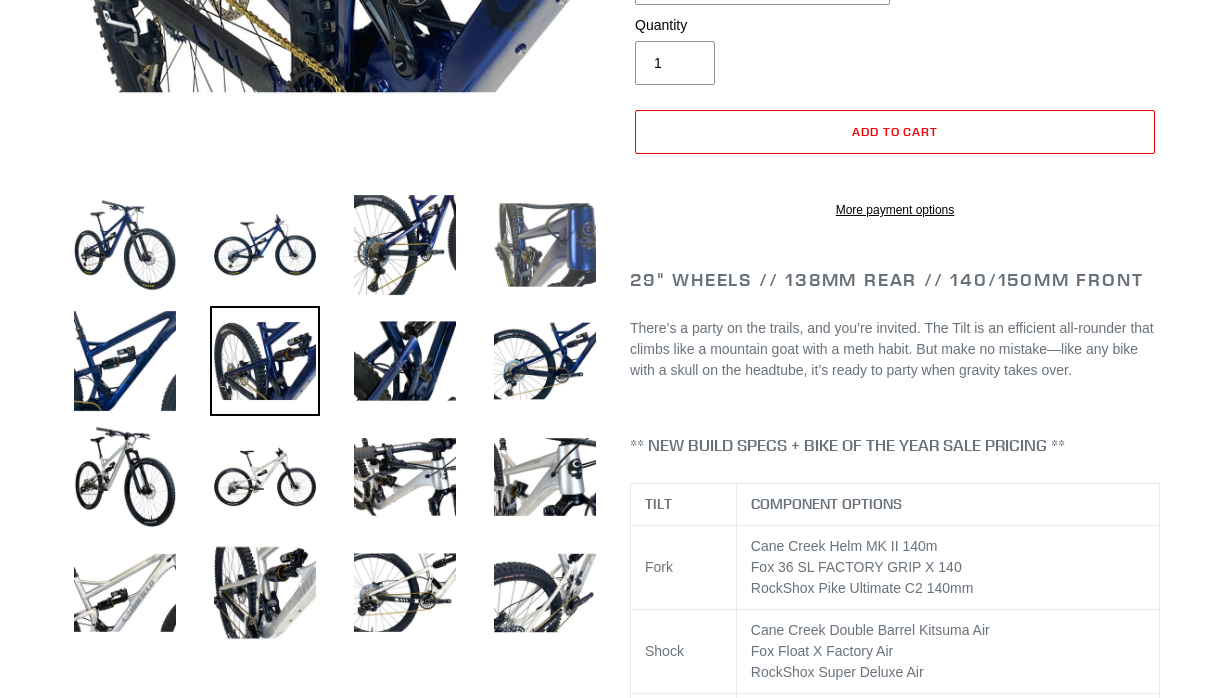 click at bounding box center [545, 245] 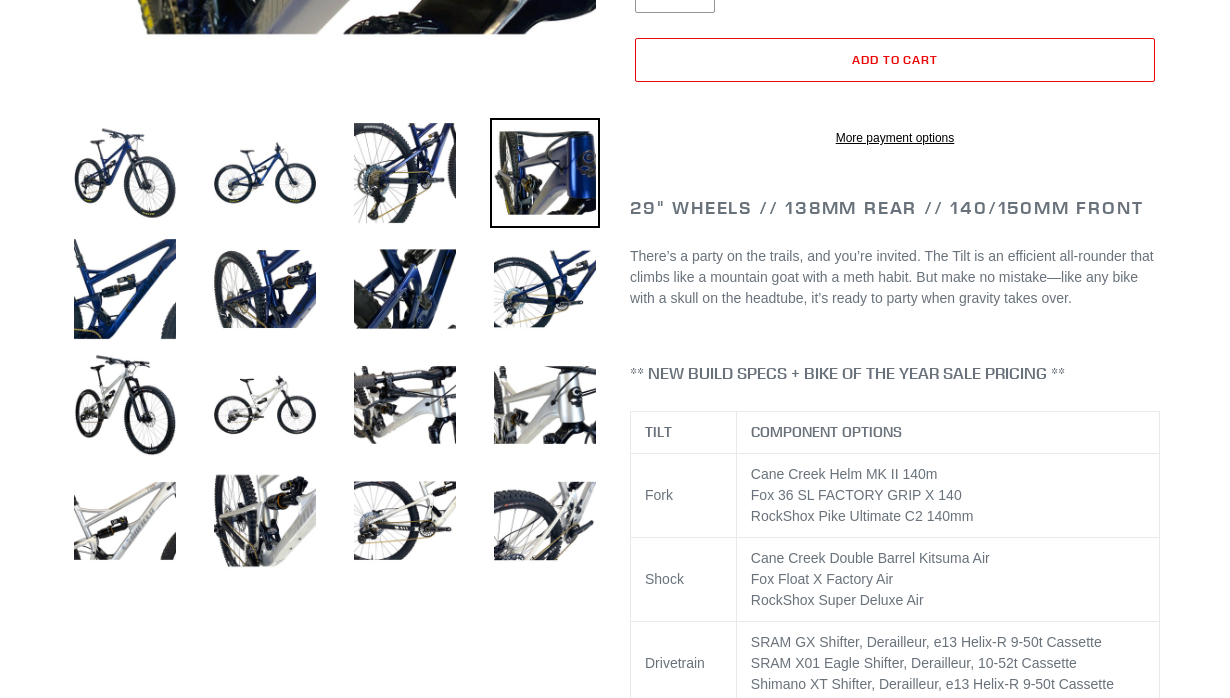 scroll, scrollTop: 858, scrollLeft: 0, axis: vertical 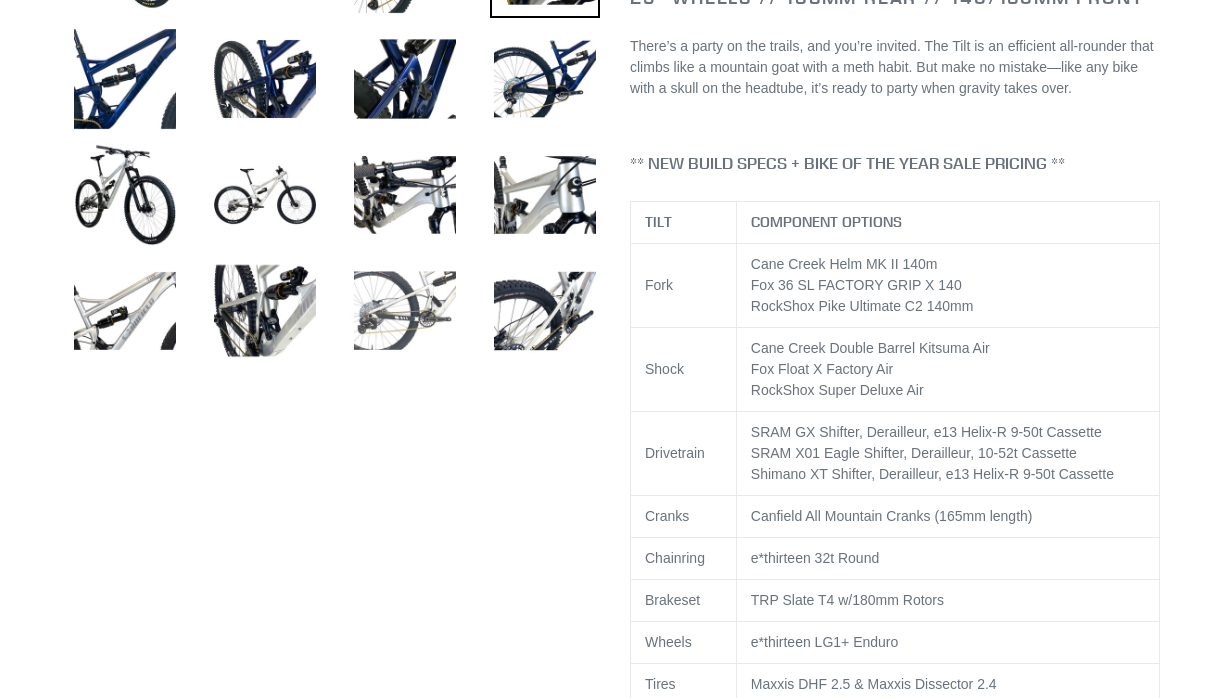 click at bounding box center (405, 311) 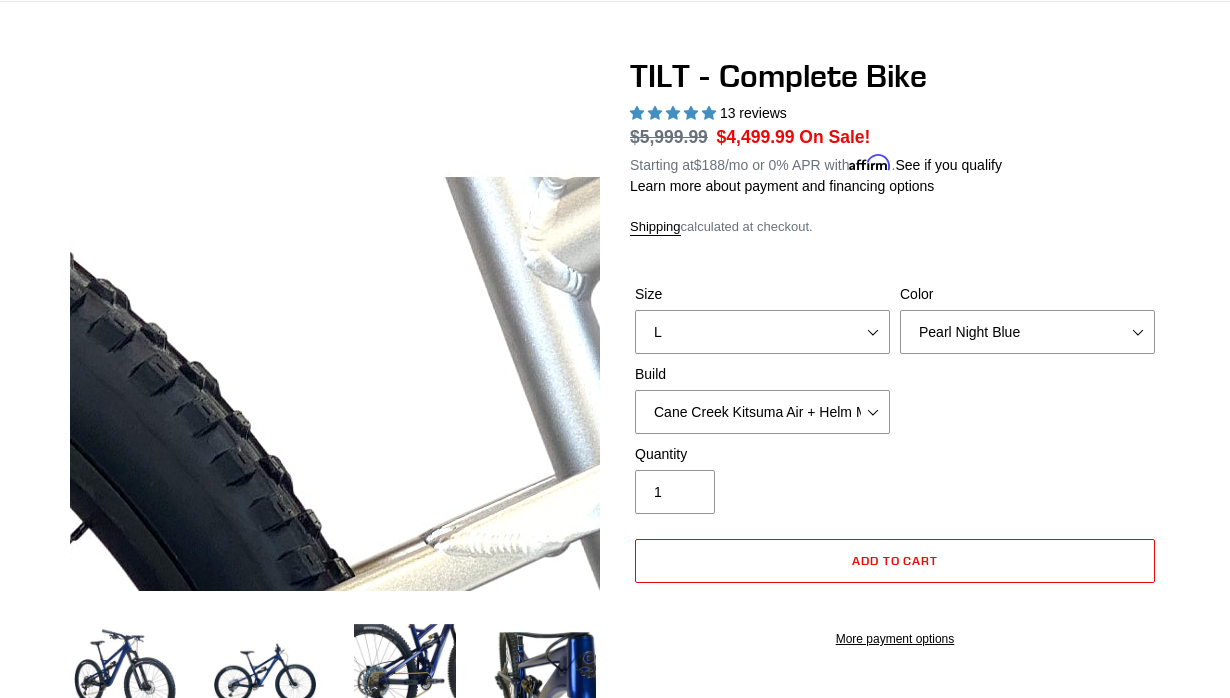 scroll, scrollTop: 179, scrollLeft: 0, axis: vertical 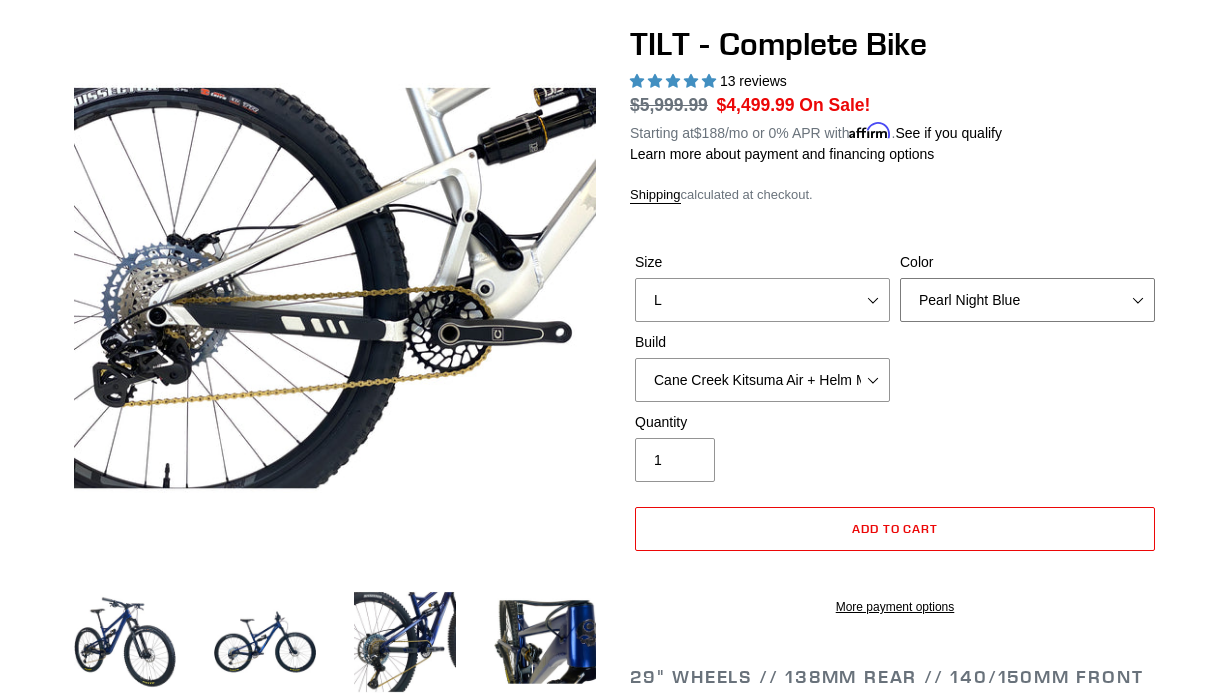 click on "Pearl Night Blue
Stealth Silver
Raw" at bounding box center [1027, 300] 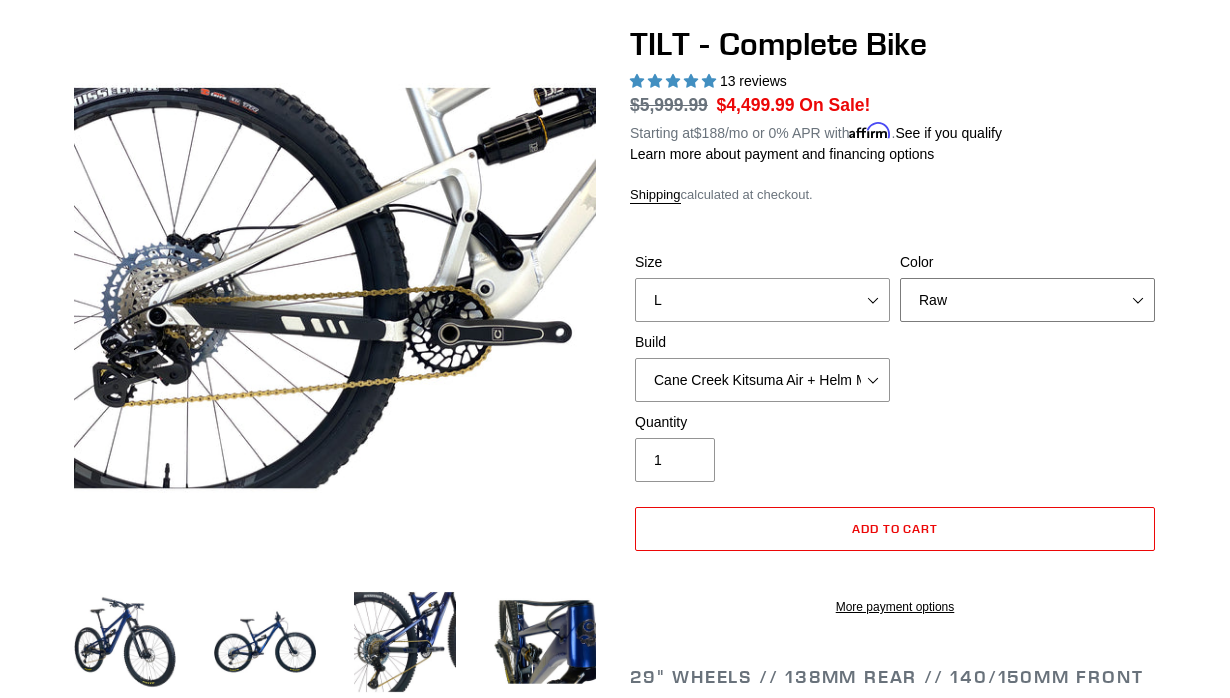 click on "Pearl Night Blue
Stealth Silver
Raw" at bounding box center (1027, 300) 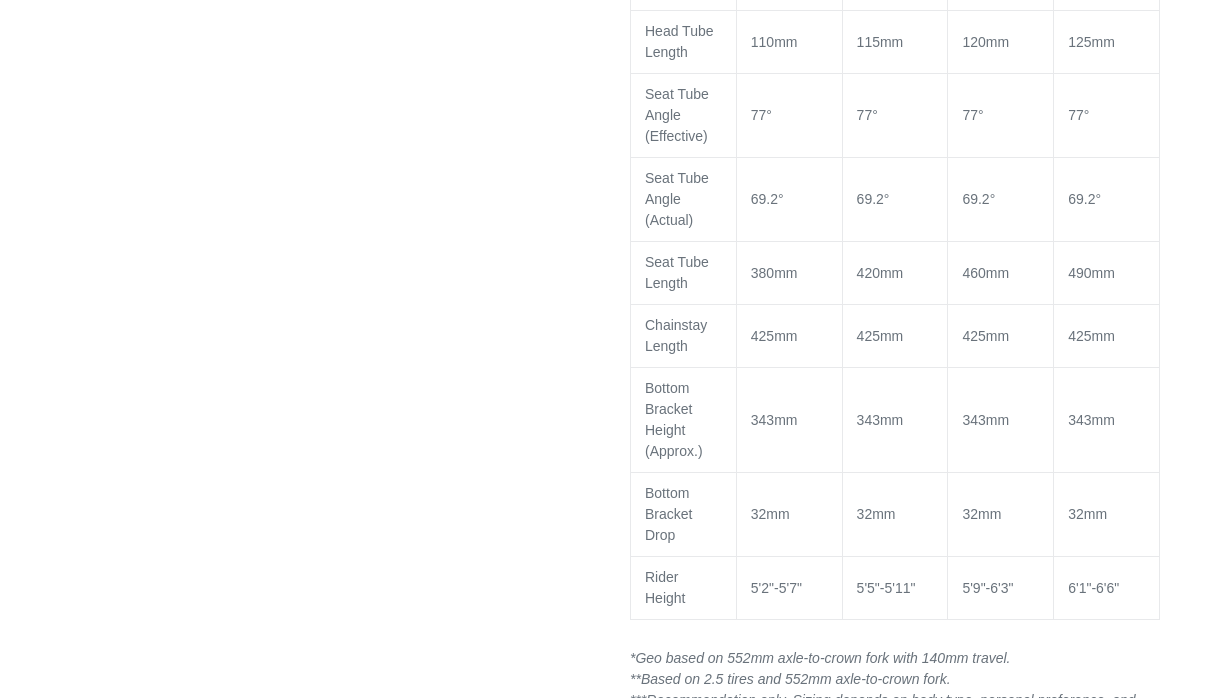scroll, scrollTop: 2327, scrollLeft: 0, axis: vertical 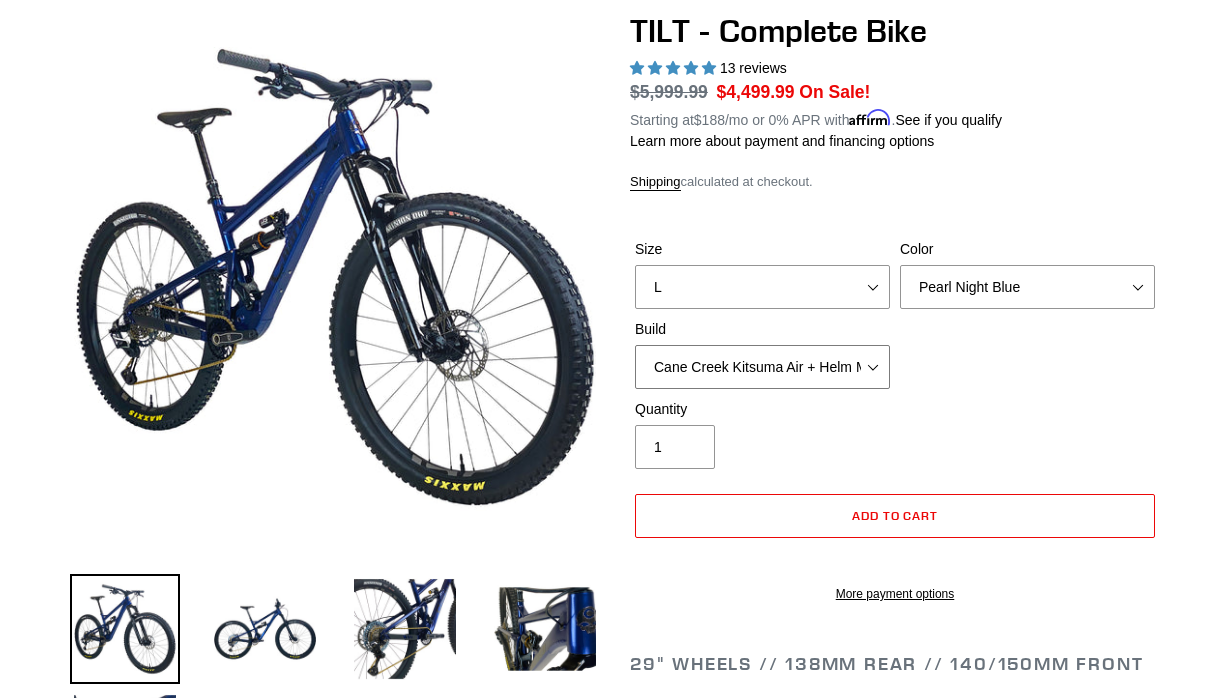 click on "Cane Creek Kitsuma Air + Helm MKII 140 + SRAM GX
Cane Creek Kitsuma Air + Helm MKII 140 + SRAM XO1
Cane Creek Kitsuma Air + Helm MKII 140 + Shimano XT
Fox Float X + 36 SL Factory Grip X 140 + SRAM GX
Fox Float X + 36 SL Factory Grip X 140 + SRAM XO
Fox Float X + 36 SL Factory Grip X 140 + Shimano XT
RockShox SD ULT + Pike ULT 140 + SRAM GX
RockShox SD ULT + Pike ULT 140 + SRAM XO
RockShox SD ULT + Pike ULT 140 + Shimano XT" at bounding box center [762, 367] 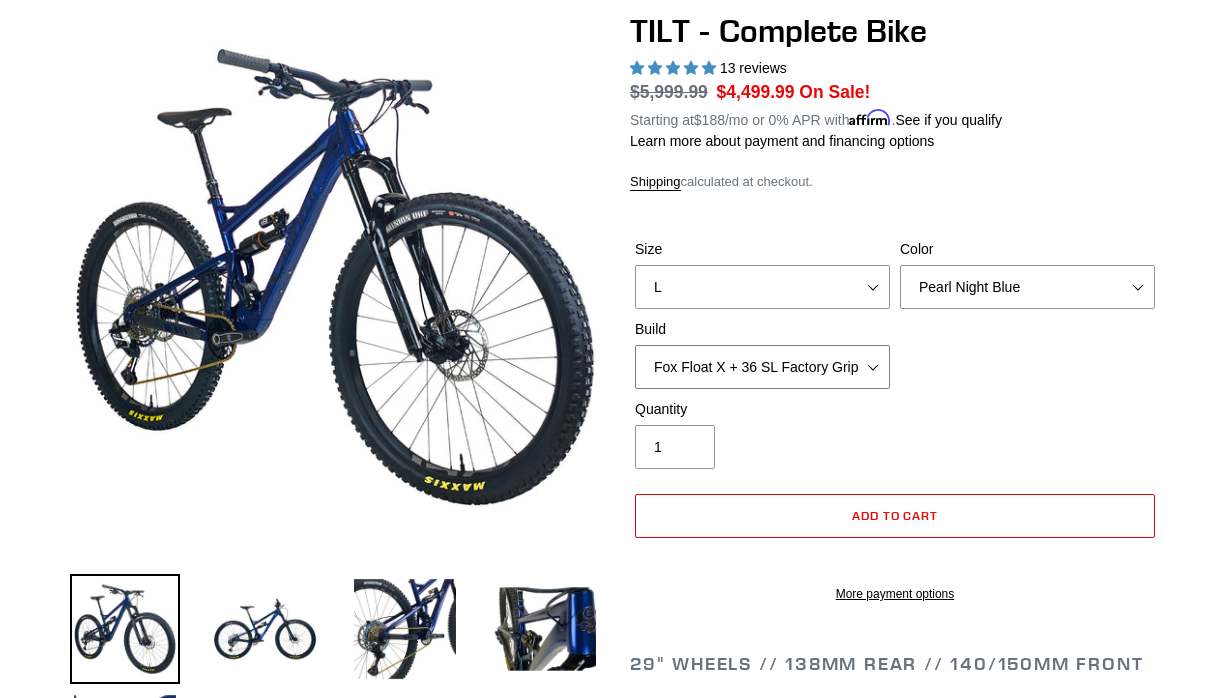 click on "Cane Creek Kitsuma Air + Helm MKII 140 + SRAM GX
Cane Creek Kitsuma Air + Helm MKII 140 + SRAM XO1
Cane Creek Kitsuma Air + Helm MKII 140 + Shimano XT
Fox Float X + 36 SL Factory Grip X 140 + SRAM GX
Fox Float X + 36 SL Factory Grip X 140 + SRAM XO
Fox Float X + 36 SL Factory Grip X 140 + Shimano XT
RockShox SD ULT + Pike ULT 140 + SRAM GX
RockShox SD ULT + Pike ULT 140 + SRAM XO
RockShox SD ULT + Pike ULT 140 + Shimano XT" at bounding box center [762, 367] 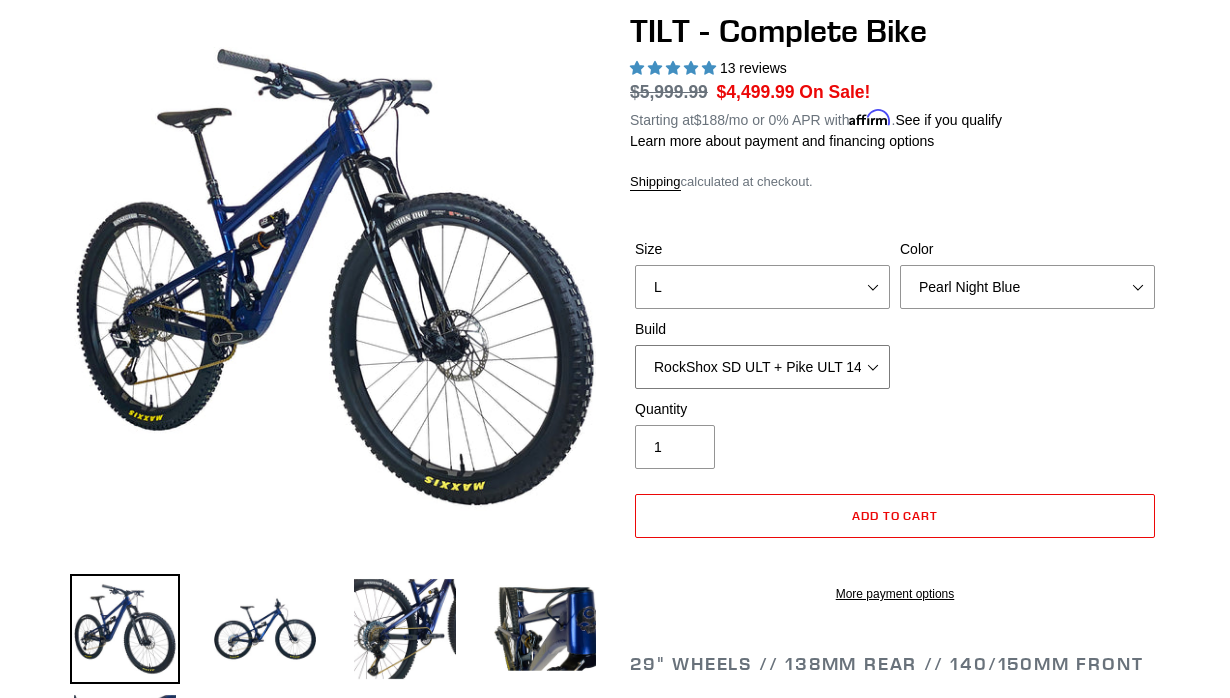 click on "Cane Creek Kitsuma Air + Helm MKII 140 + SRAM GX
Cane Creek Kitsuma Air + Helm MKII 140 + SRAM XO1
Cane Creek Kitsuma Air + Helm MKII 140 + Shimano XT
Fox Float X + 36 SL Factory Grip X 140 + SRAM GX
Fox Float X + 36 SL Factory Grip X 140 + SRAM XO
Fox Float X + 36 SL Factory Grip X 140 + Shimano XT
RockShox SD ULT + Pike ULT 140 + SRAM GX
RockShox SD ULT + Pike ULT 140 + SRAM XO
RockShox SD ULT + Pike ULT 140 + Shimano XT" at bounding box center [762, 367] 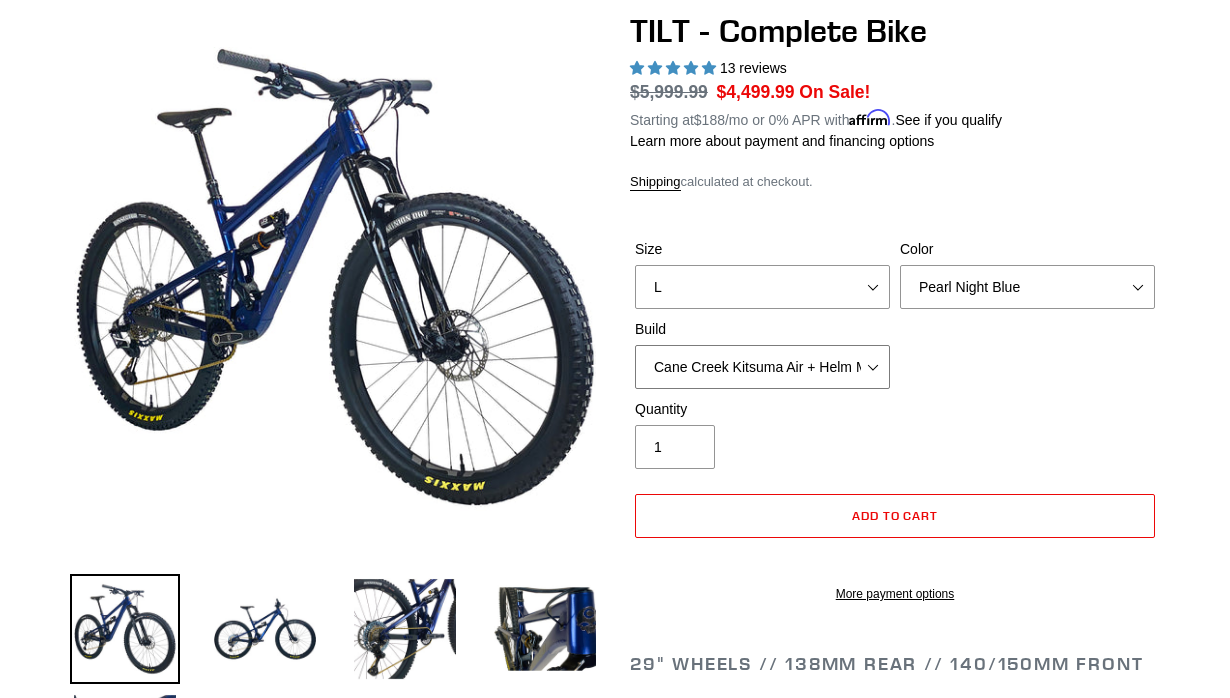 click on "Cane Creek Kitsuma Air + Helm MKII 140 + SRAM GX
Cane Creek Kitsuma Air + Helm MKII 140 + SRAM XO1
Cane Creek Kitsuma Air + Helm MKII 140 + Shimano XT
Fox Float X + 36 SL Factory Grip X 140 + SRAM GX
Fox Float X + 36 SL Factory Grip X 140 + SRAM XO
Fox Float X + 36 SL Factory Grip X 140 + Shimano XT
RockShox SD ULT + Pike ULT 140 + SRAM GX
RockShox SD ULT + Pike ULT 140 + SRAM XO
RockShox SD ULT + Pike ULT 140 + Shimano XT" at bounding box center [762, 367] 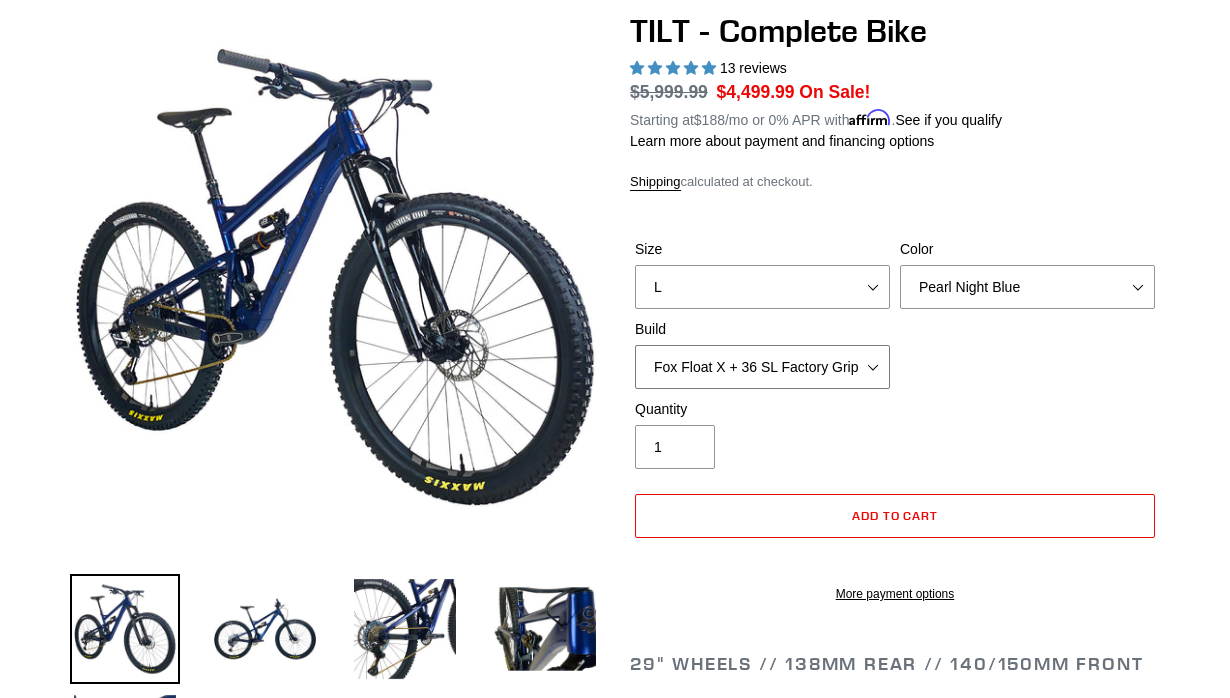 click on "Cane Creek Kitsuma Air + Helm MKII 140 + SRAM GX
Cane Creek Kitsuma Air + Helm MKII 140 + SRAM XO1
Cane Creek Kitsuma Air + Helm MKII 140 + Shimano XT
Fox Float X + 36 SL Factory Grip X 140 + SRAM GX
Fox Float X + 36 SL Factory Grip X 140 + SRAM XO
Fox Float X + 36 SL Factory Grip X 140 + Shimano XT
RockShox SD ULT + Pike ULT 140 + SRAM GX
RockShox SD ULT + Pike ULT 140 + SRAM XO
RockShox SD ULT + Pike ULT 140 + Shimano XT" at bounding box center (762, 367) 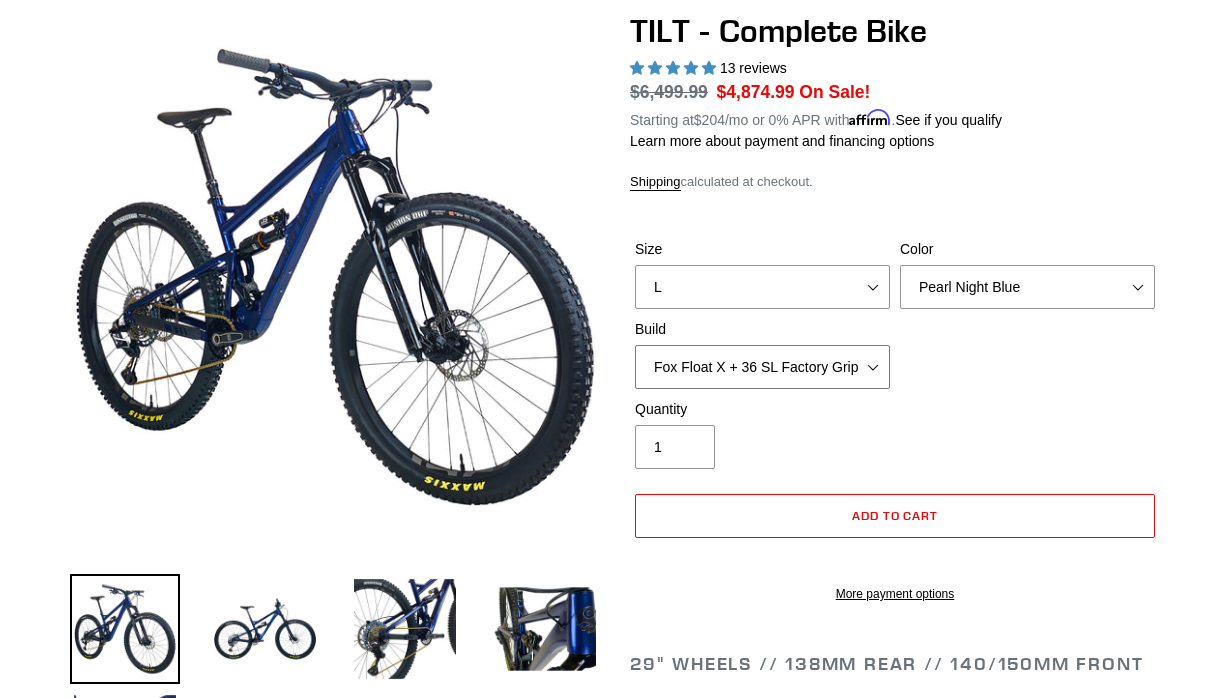 click on "Cane Creek Kitsuma Air + Helm MKII 140 + SRAM GX
Cane Creek Kitsuma Air + Helm MKII 140 + SRAM XO1
Cane Creek Kitsuma Air + Helm MKII 140 + Shimano XT
Fox Float X + 36 SL Factory Grip X 140 + SRAM GX
Fox Float X + 36 SL Factory Grip X 140 + SRAM XO
Fox Float X + 36 SL Factory Grip X 140 + Shimano XT
RockShox SD ULT + Pike ULT 140 + SRAM GX
RockShox SD ULT + Pike ULT 140 + SRAM XO
RockShox SD ULT + Pike ULT 140 + Shimano XT" at bounding box center [762, 367] 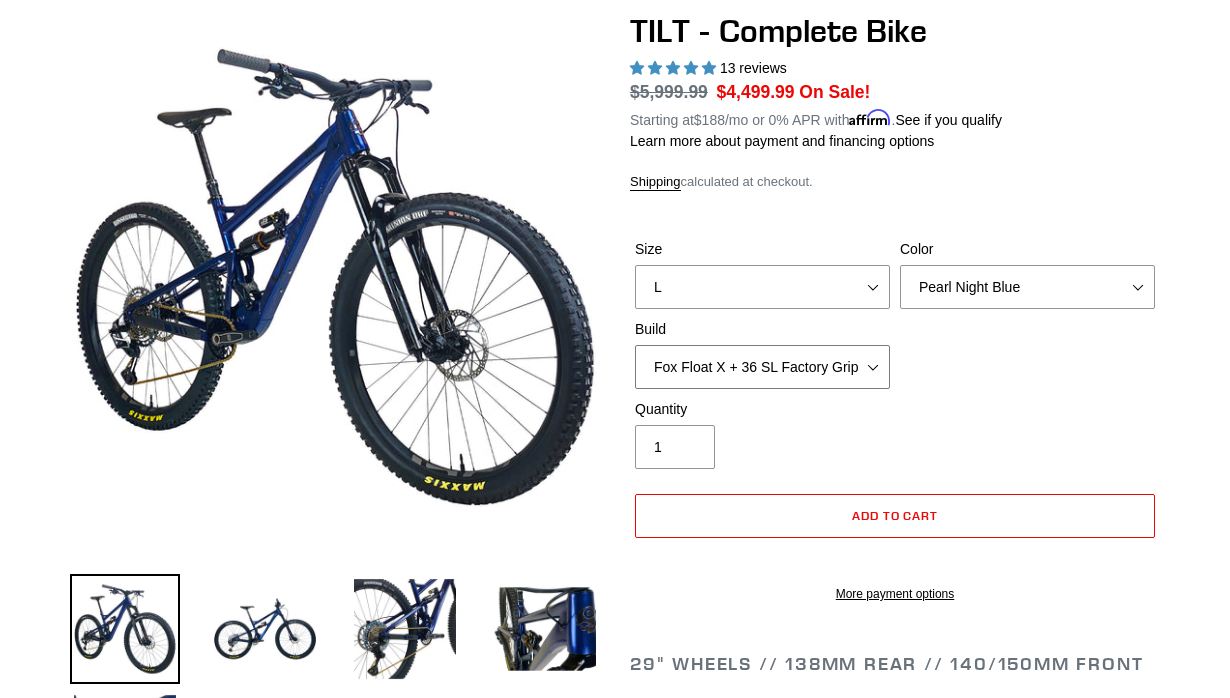 click on "Cane Creek Kitsuma Air + Helm MKII 140 + SRAM GX
Cane Creek Kitsuma Air + Helm MKII 140 + SRAM XO1
Cane Creek Kitsuma Air + Helm MKII 140 + Shimano XT
Fox Float X + 36 SL Factory Grip X 140 + SRAM GX
Fox Float X + 36 SL Factory Grip X 140 + SRAM XO
Fox Float X + 36 SL Factory Grip X 140 + Shimano XT
RockShox SD ULT + Pike ULT 140 + SRAM GX
RockShox SD ULT + Pike ULT 140 + SRAM XO
RockShox SD ULT + Pike ULT 140 + Shimano XT" at bounding box center [762, 367] 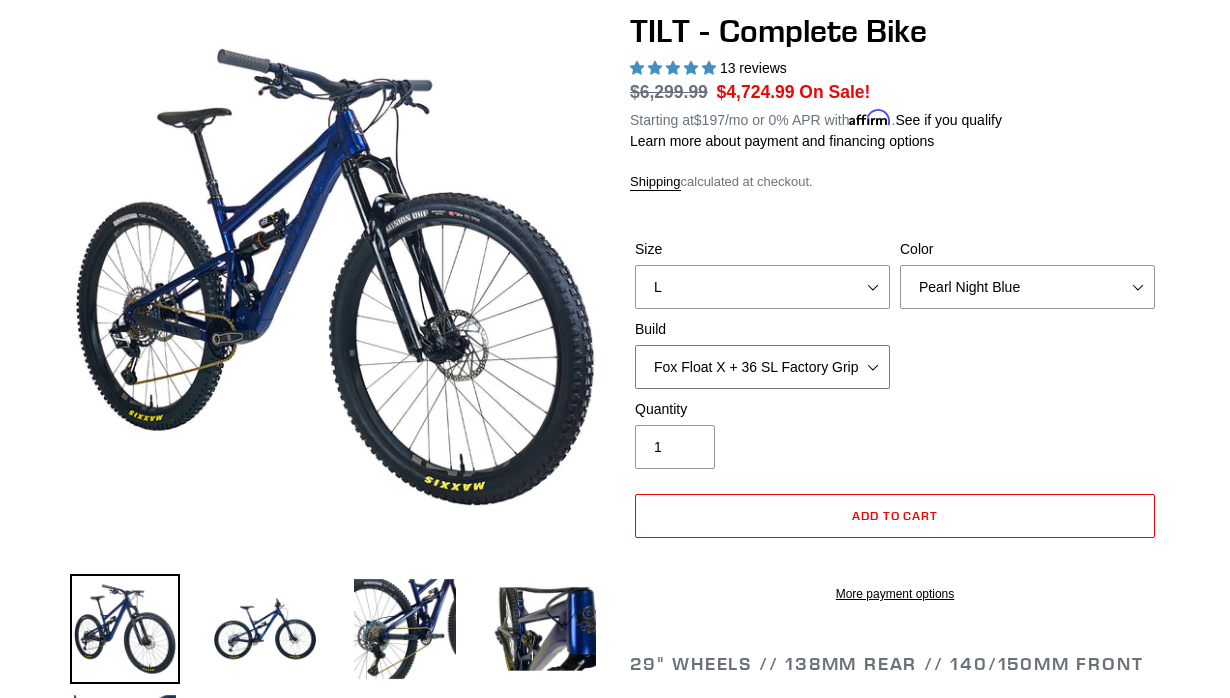 click on "Cane Creek Kitsuma Air + Helm MKII 140 + SRAM GX
Cane Creek Kitsuma Air + Helm MKII 140 + SRAM XO1
Cane Creek Kitsuma Air + Helm MKII 140 + Shimano XT
Fox Float X + 36 SL Factory Grip X 140 + SRAM GX
Fox Float X + 36 SL Factory Grip X 140 + SRAM XO
Fox Float X + 36 SL Factory Grip X 140 + Shimano XT
RockShox SD ULT + Pike ULT 140 + SRAM GX
RockShox SD ULT + Pike ULT 140 + SRAM XO
RockShox SD ULT + Pike ULT 140 + Shimano XT" at bounding box center (762, 367) 